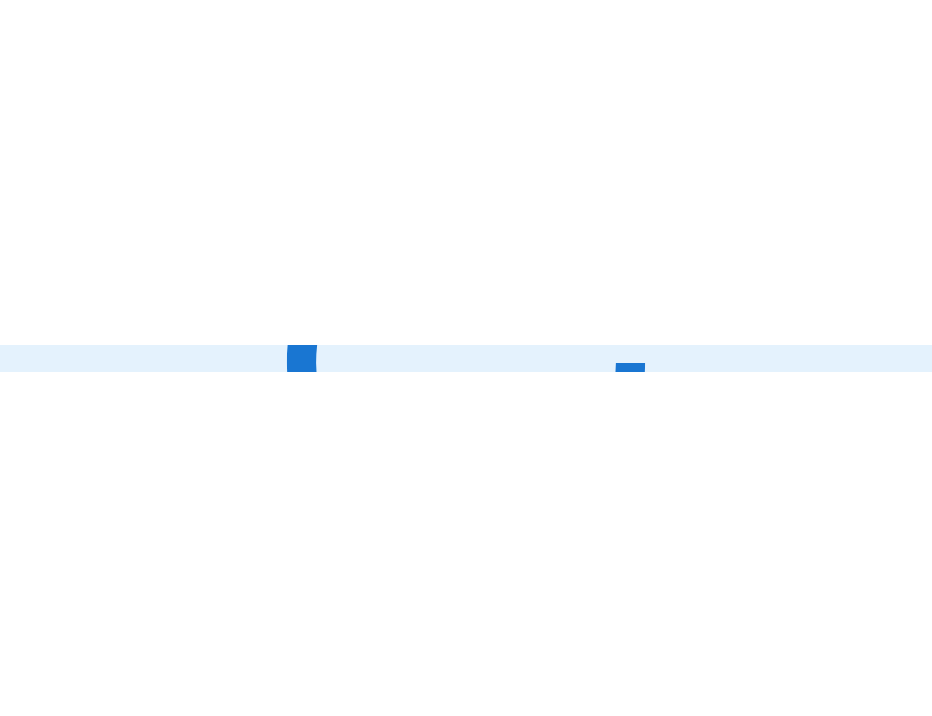 scroll, scrollTop: 0, scrollLeft: 0, axis: both 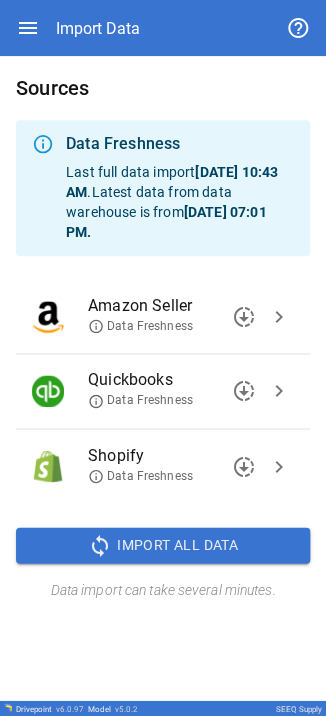 click on "chevron_right" at bounding box center (279, 317) 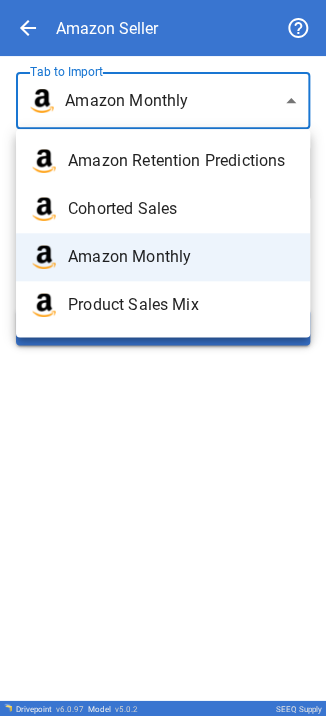 click on "**********" at bounding box center (163, 358) 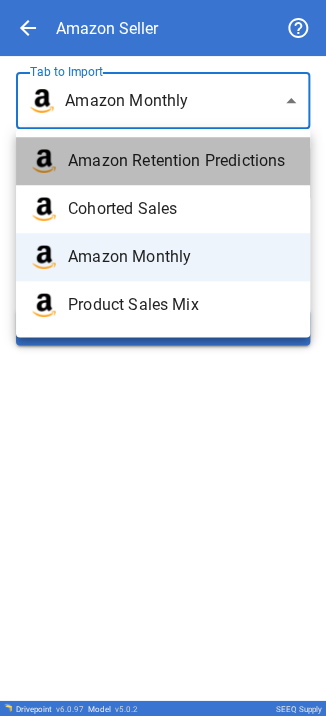 click on "Amazon Retention Predictions" at bounding box center [181, 161] 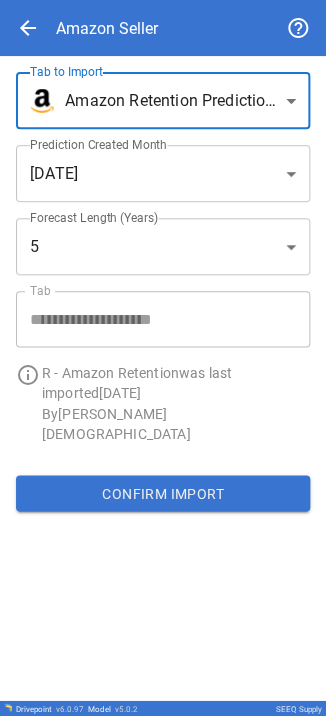 click on "Confirm Import" at bounding box center [163, 493] 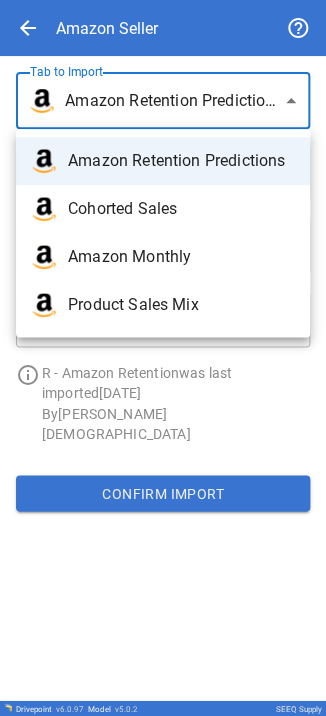 click on "**********" at bounding box center [163, 358] 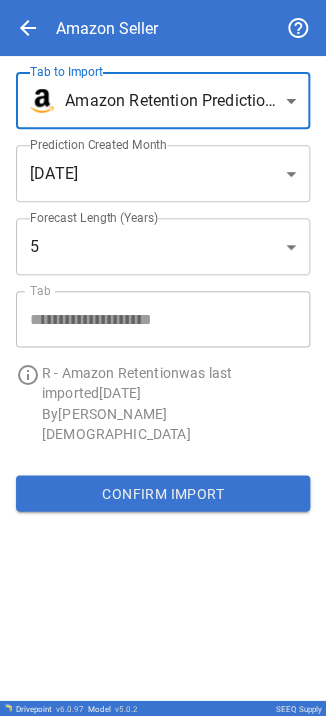 click on "**********" at bounding box center [163, 358] 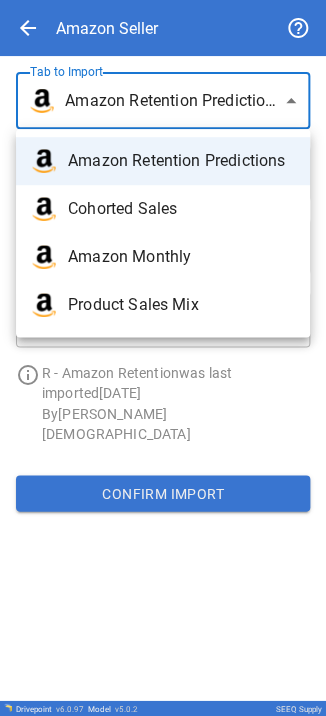 click on "Cohorted Sales" at bounding box center (163, 209) 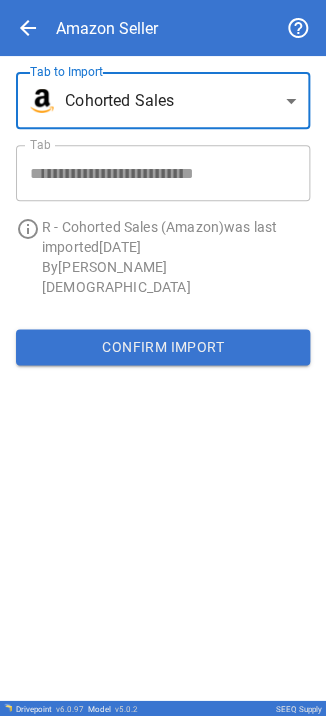 click on "**********" at bounding box center [163, 358] 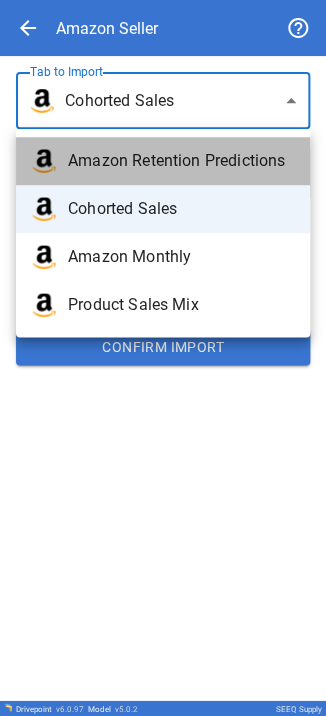 click on "Amazon Retention Predictions" at bounding box center (181, 161) 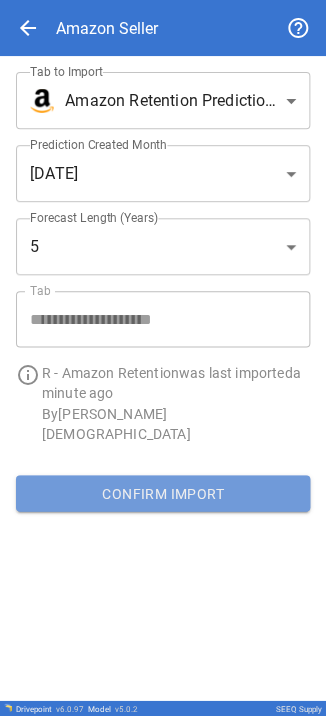 click on "Confirm Import" at bounding box center [163, 493] 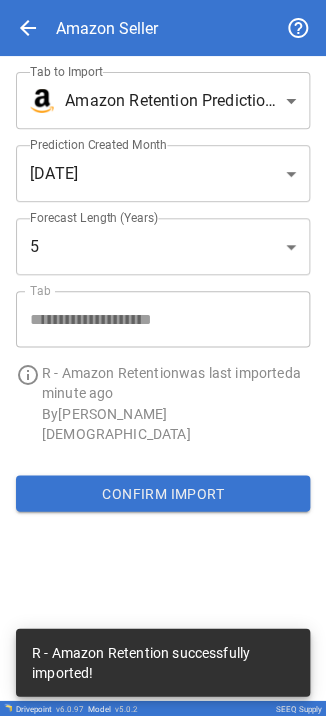 click on "**********" at bounding box center [163, 358] 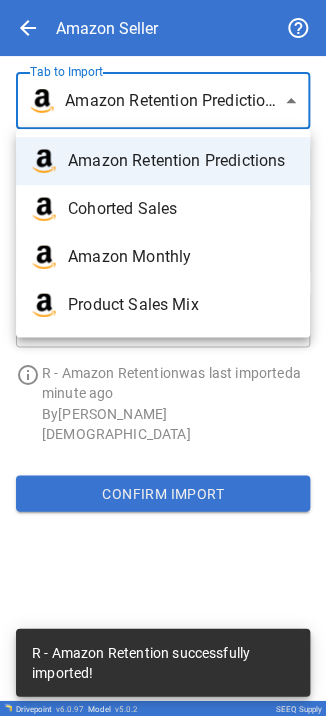 click on "Cohorted Sales" at bounding box center (181, 209) 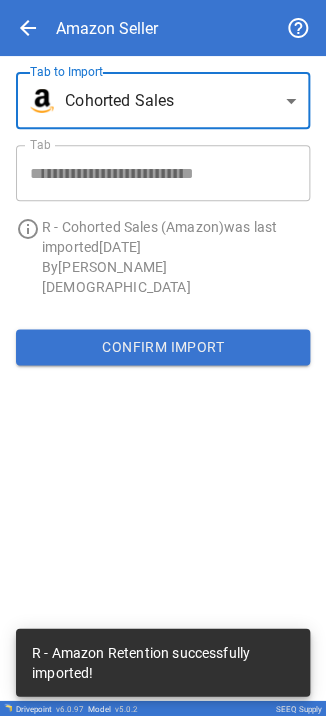 click on "Confirm Import" at bounding box center (163, 347) 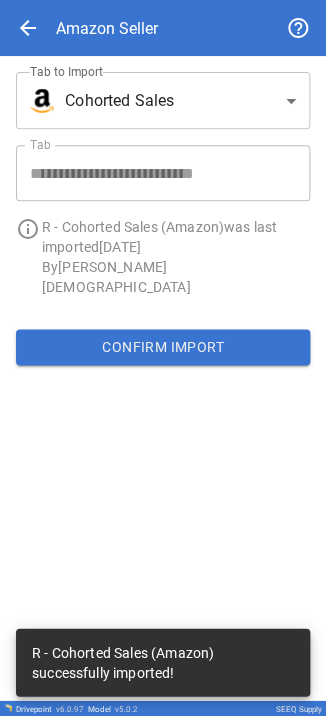 click on "**********" at bounding box center (163, 358) 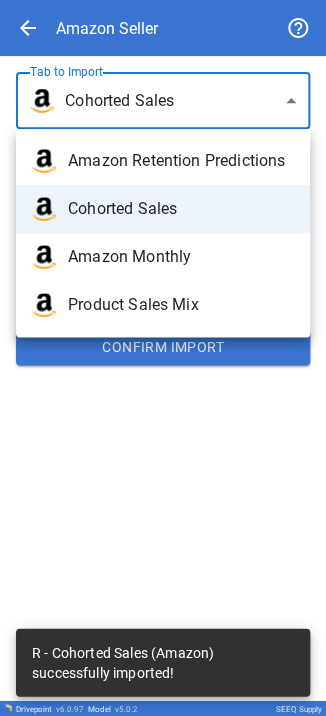 click on "Amazon Monthly" at bounding box center (181, 257) 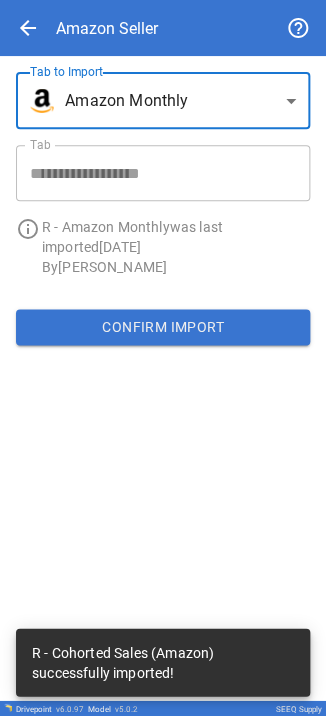 click on "Confirm Import" at bounding box center (163, 327) 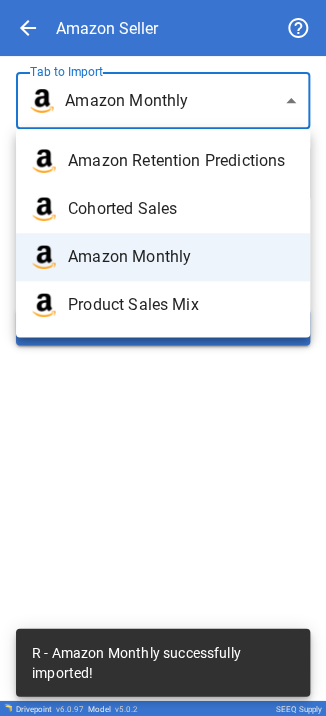 drag, startPoint x: 222, startPoint y: 115, endPoint x: 197, endPoint y: 232, distance: 119.64113 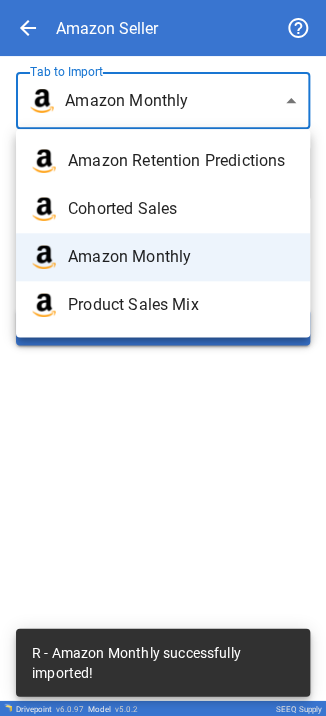 click on "Product Sales Mix" at bounding box center [163, 305] 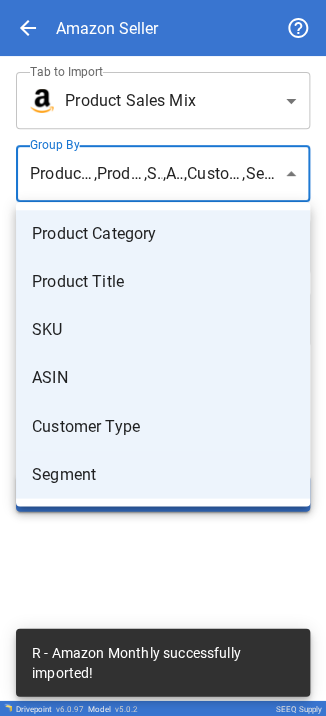 click on "**********" at bounding box center [163, 358] 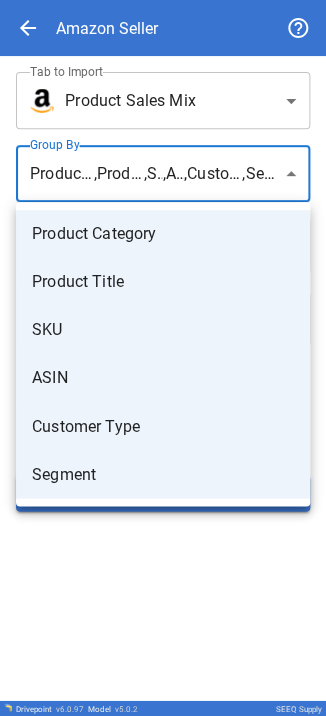 click at bounding box center [163, 358] 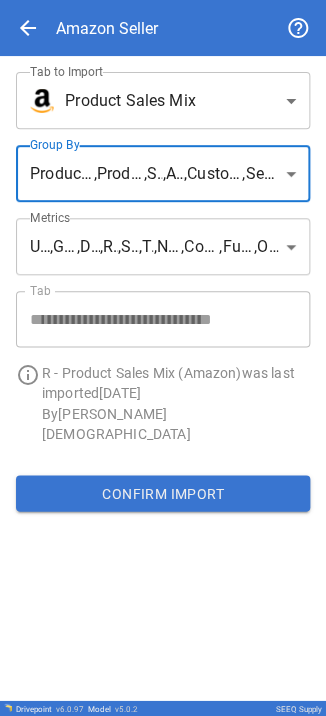 click on "Confirm Import" at bounding box center (163, 493) 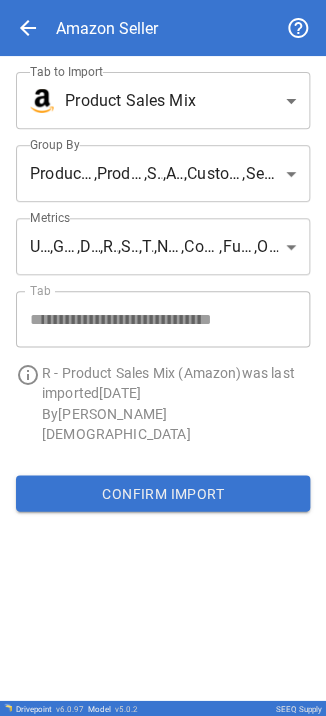 click on "Confirm Import" at bounding box center [163, 493] 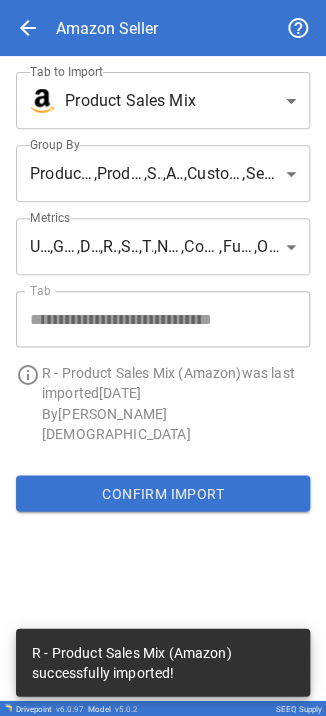 click on "**********" at bounding box center (155, 249) 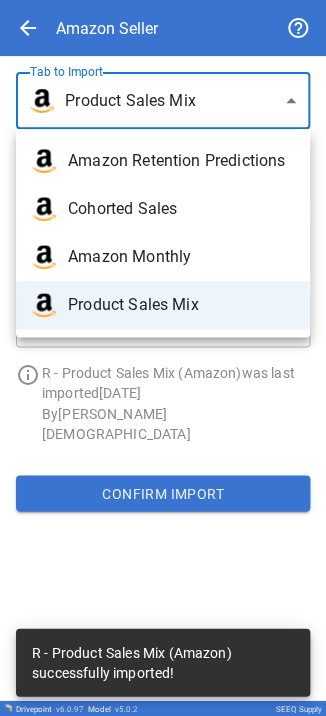 click at bounding box center [163, 358] 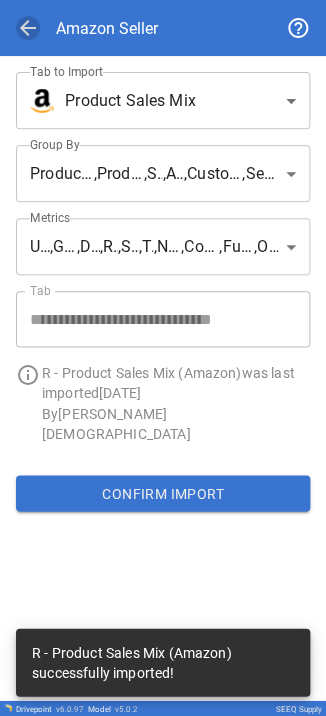 click on "arrow_back" at bounding box center [28, 28] 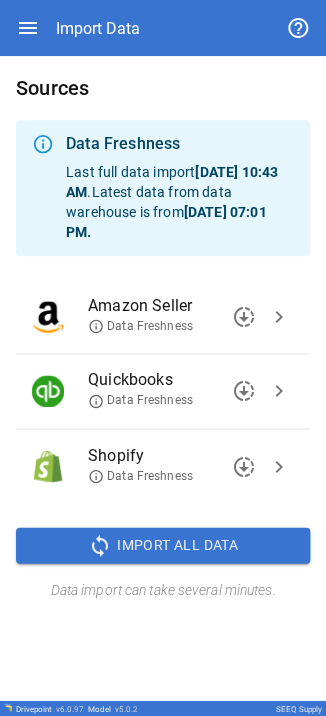click on "chevron_right" at bounding box center (279, 466) 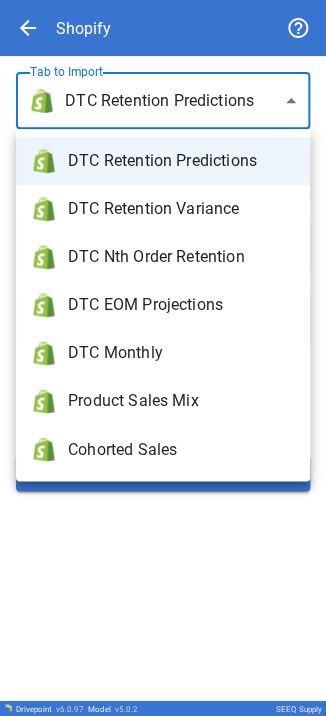click on "**********" at bounding box center (163, 358) 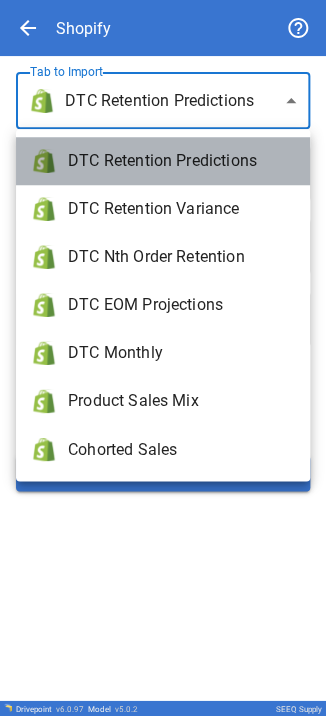 click on "DTC Retention Predictions" at bounding box center [181, 161] 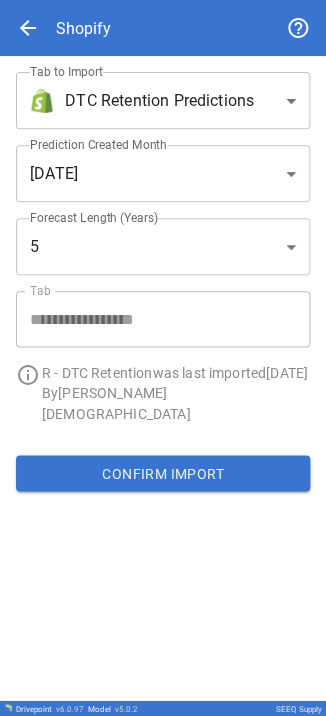click on "Confirm Import" at bounding box center (163, 473) 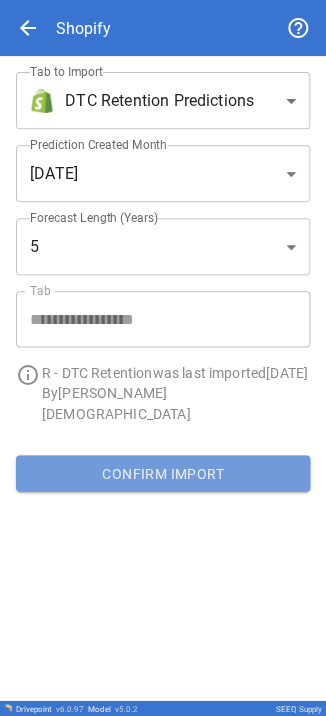 click on "Confirm Import" at bounding box center (163, 473) 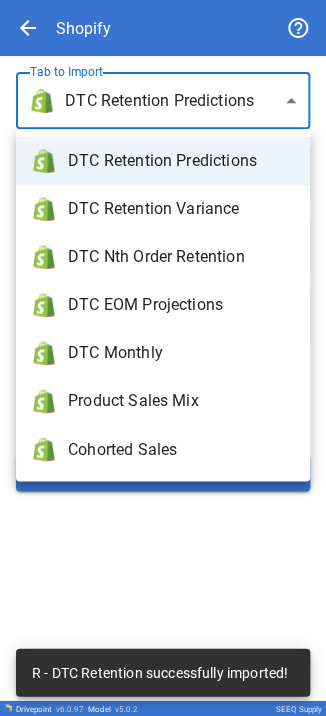 click on "**********" at bounding box center (163, 358) 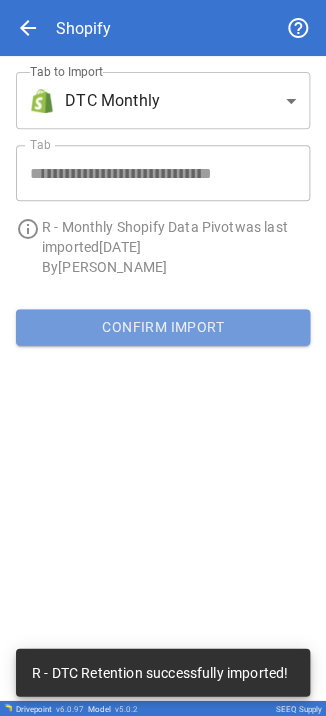 click on "Confirm Import" at bounding box center [163, 327] 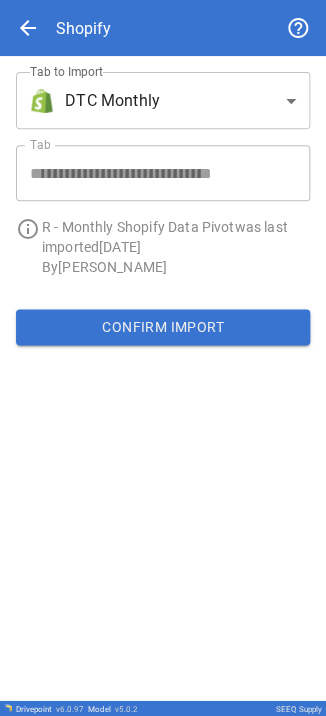 click on "**********" at bounding box center [163, 358] 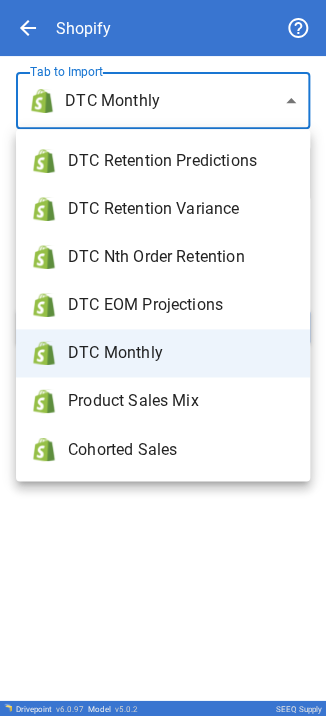 click at bounding box center [163, 358] 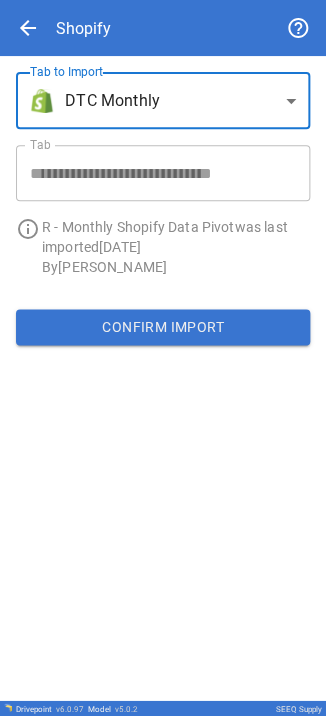 click on "Confirm Import" at bounding box center (163, 327) 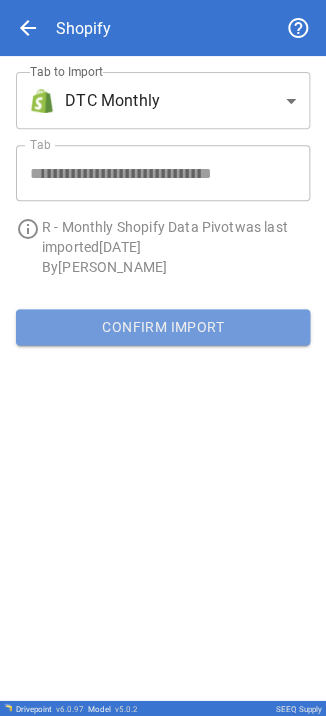 click on "Confirm Import" at bounding box center [163, 327] 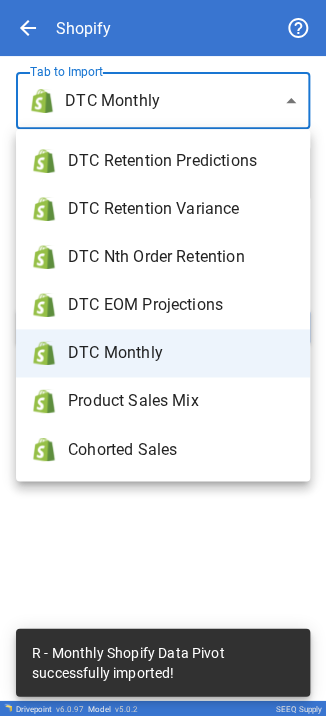 click on "**********" at bounding box center (163, 358) 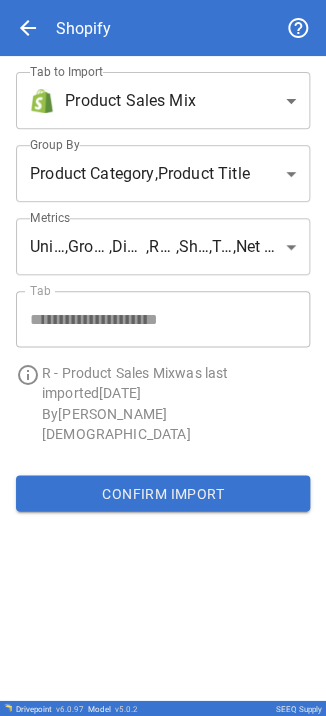 click on "**********" at bounding box center (163, 358) 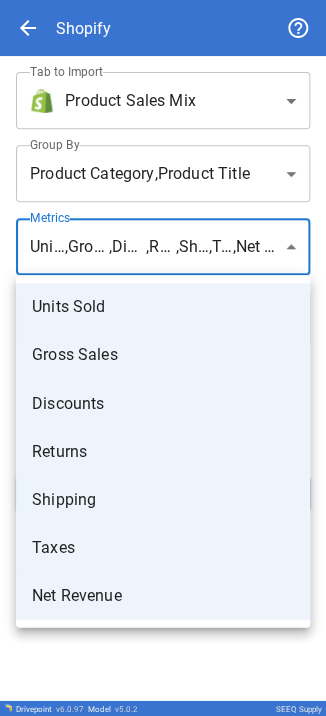 click at bounding box center [163, 358] 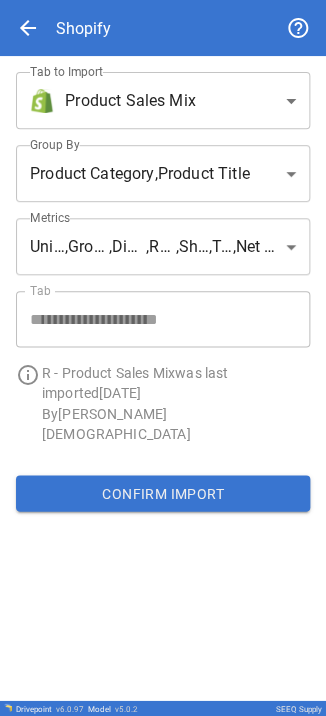 click on "**********" at bounding box center [163, 358] 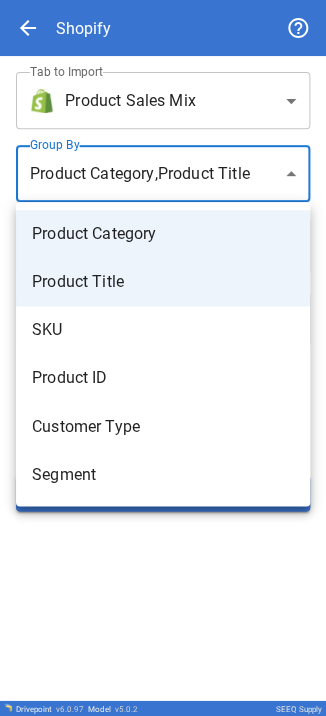 click at bounding box center (163, 358) 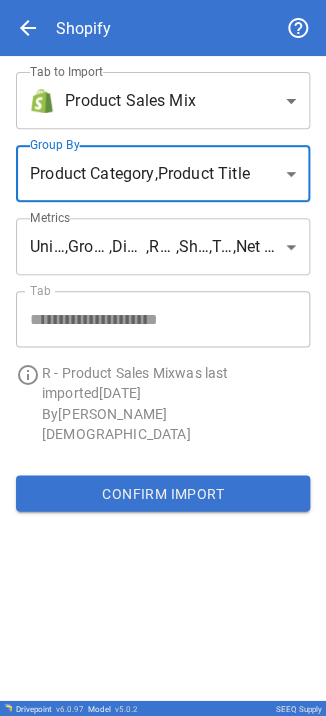 click on "Confirm Import" at bounding box center [163, 493] 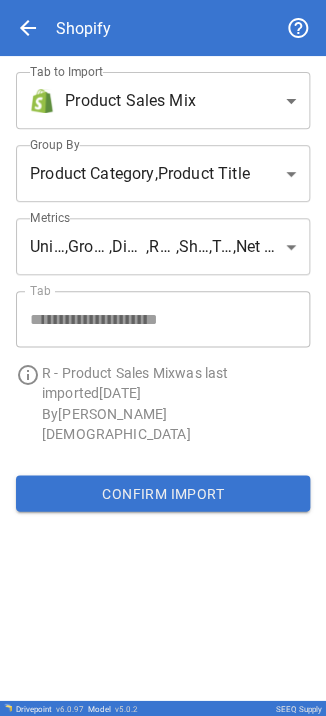 click on "**********" at bounding box center [163, 358] 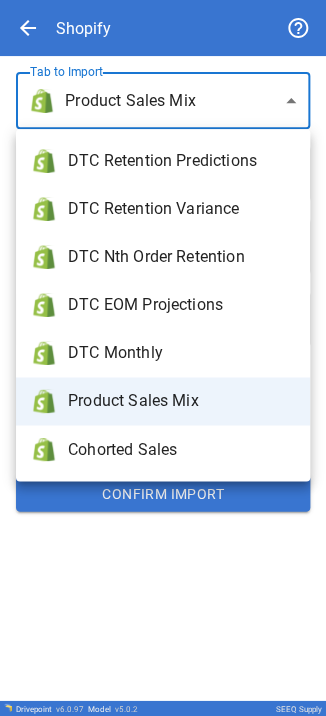 click on "Cohorted Sales" at bounding box center [181, 449] 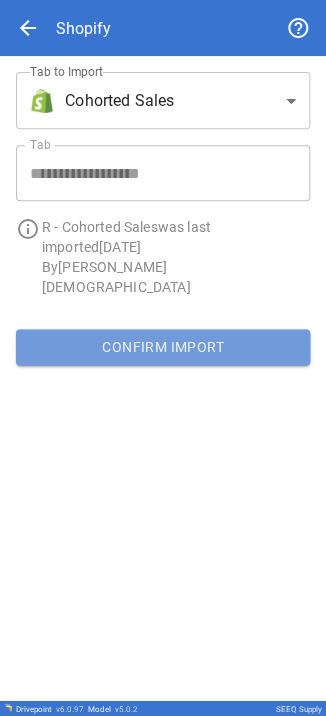 click on "Confirm Import" at bounding box center (163, 347) 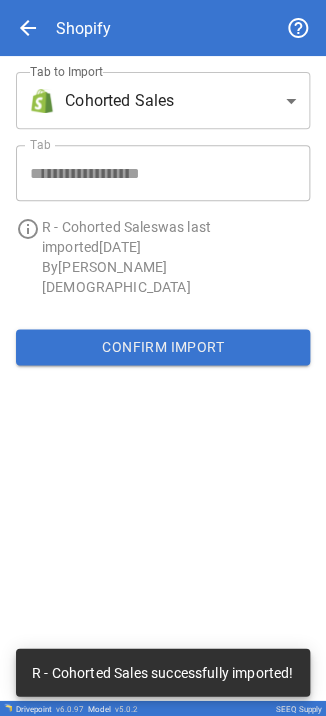 click on "arrow_back" at bounding box center (28, 28) 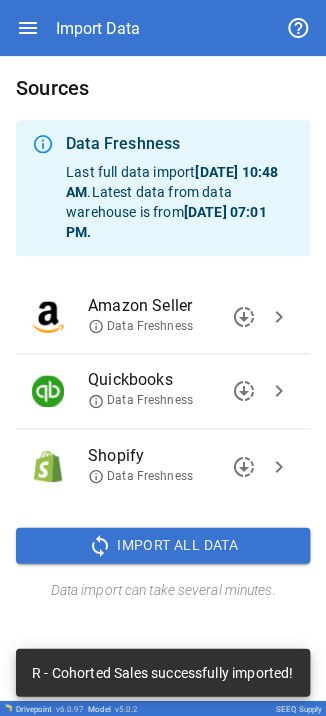 click on "chevron_right" at bounding box center [279, 391] 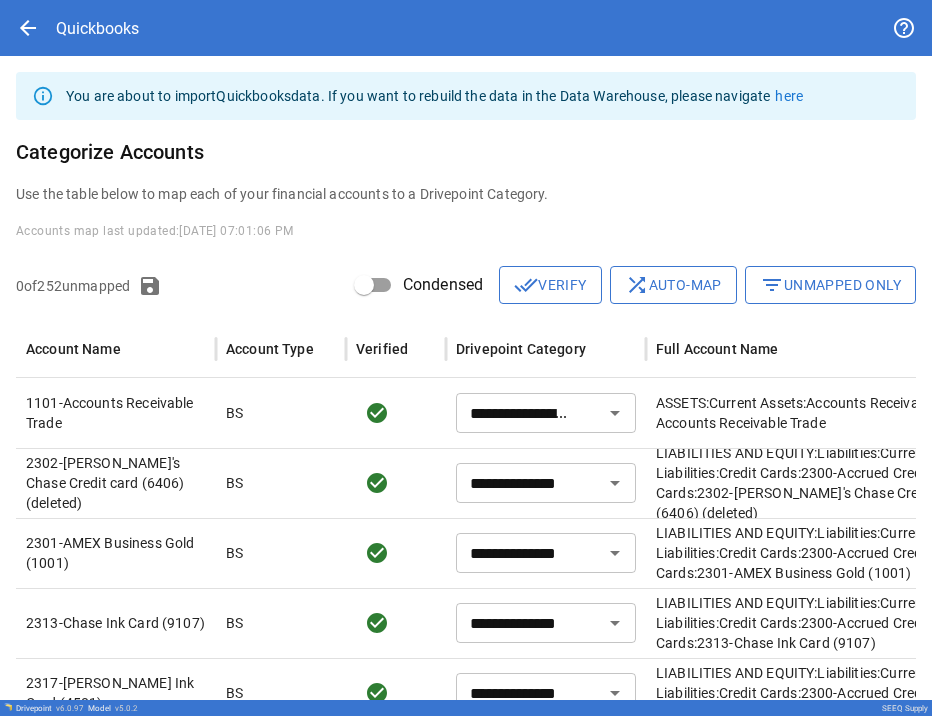 scroll, scrollTop: 877, scrollLeft: 0, axis: vertical 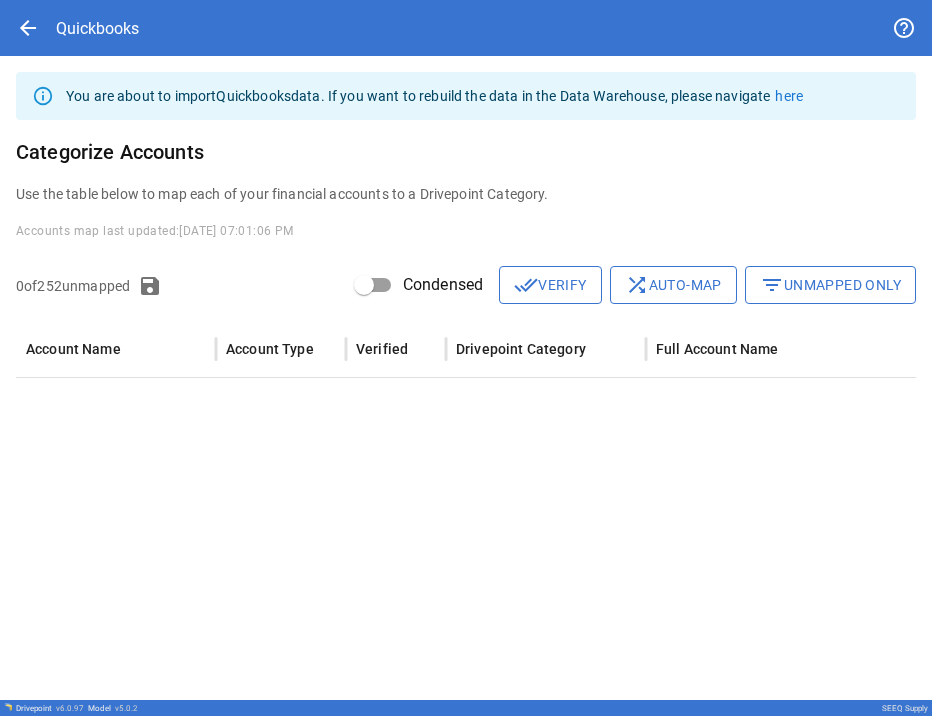 type on "**********" 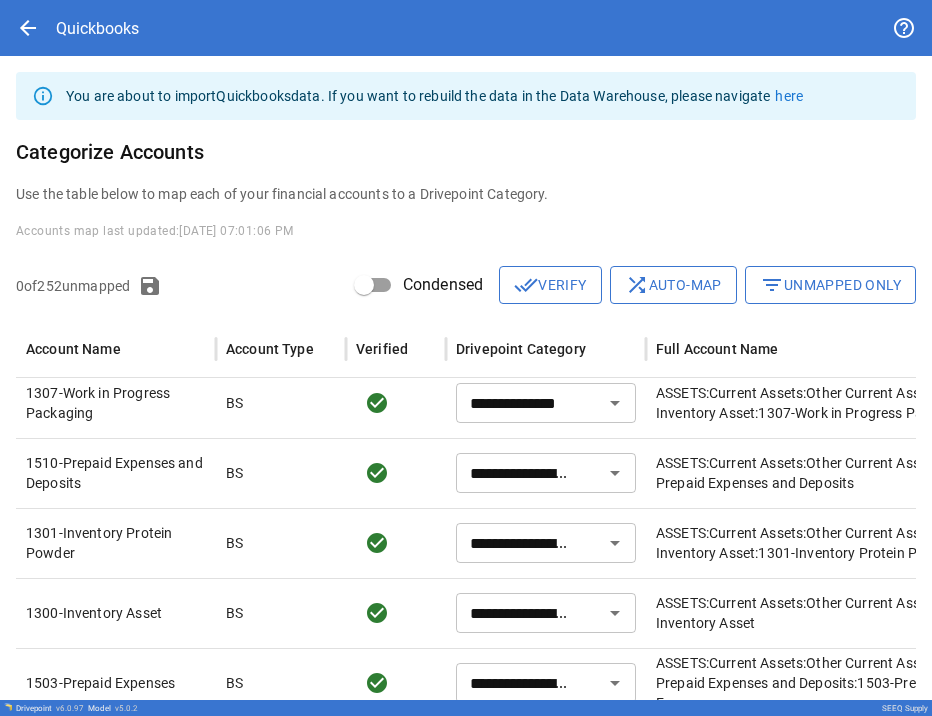 scroll, scrollTop: 4698, scrollLeft: 0, axis: vertical 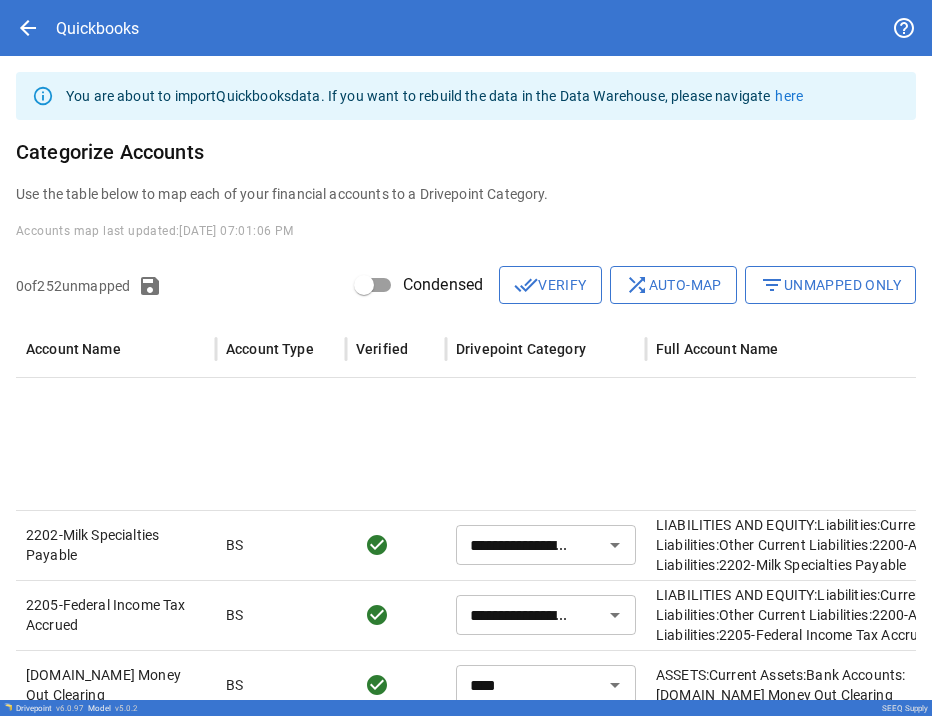 type on "**********" 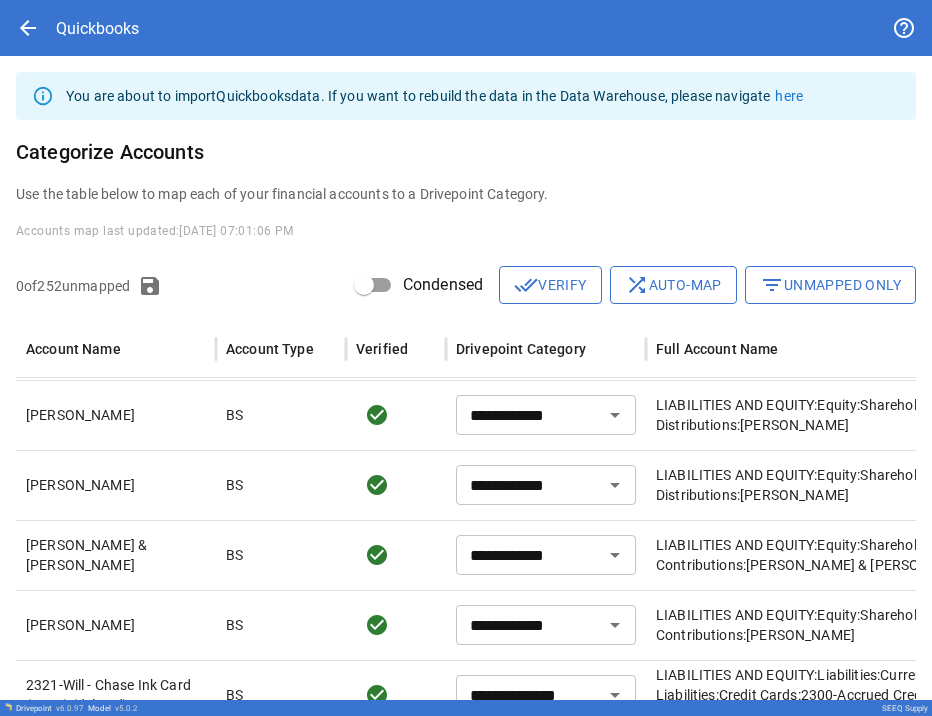 scroll 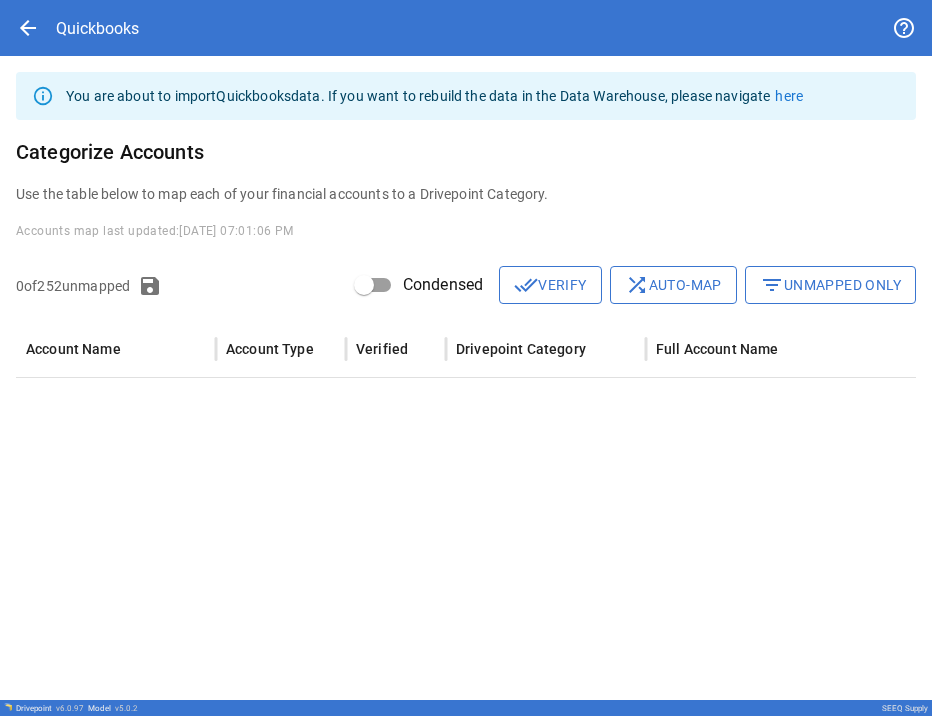 type on "**********" 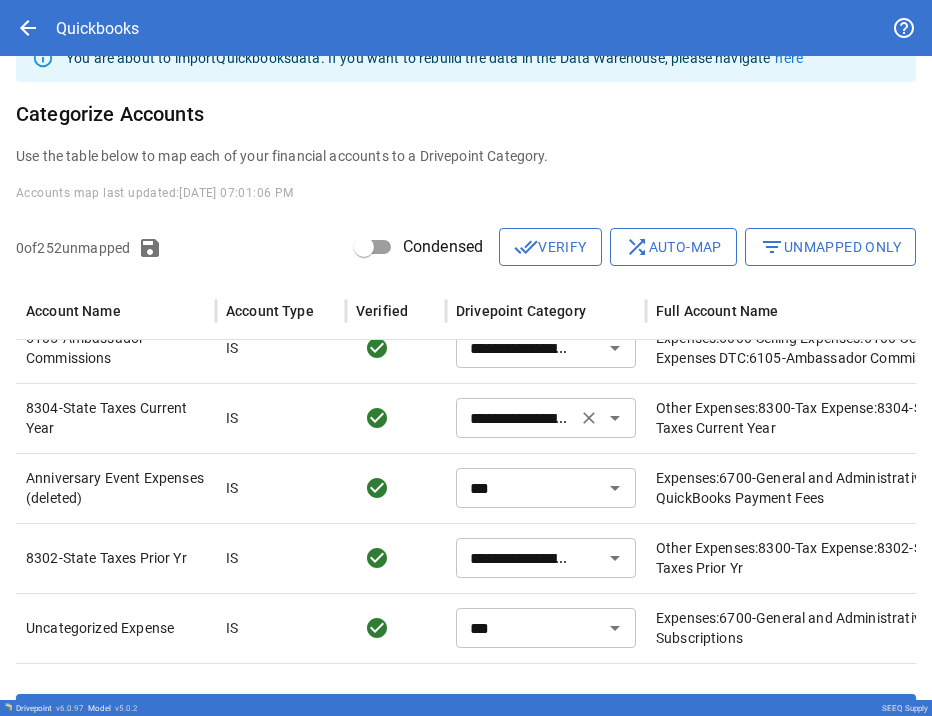 scroll, scrollTop: 91, scrollLeft: 0, axis: vertical 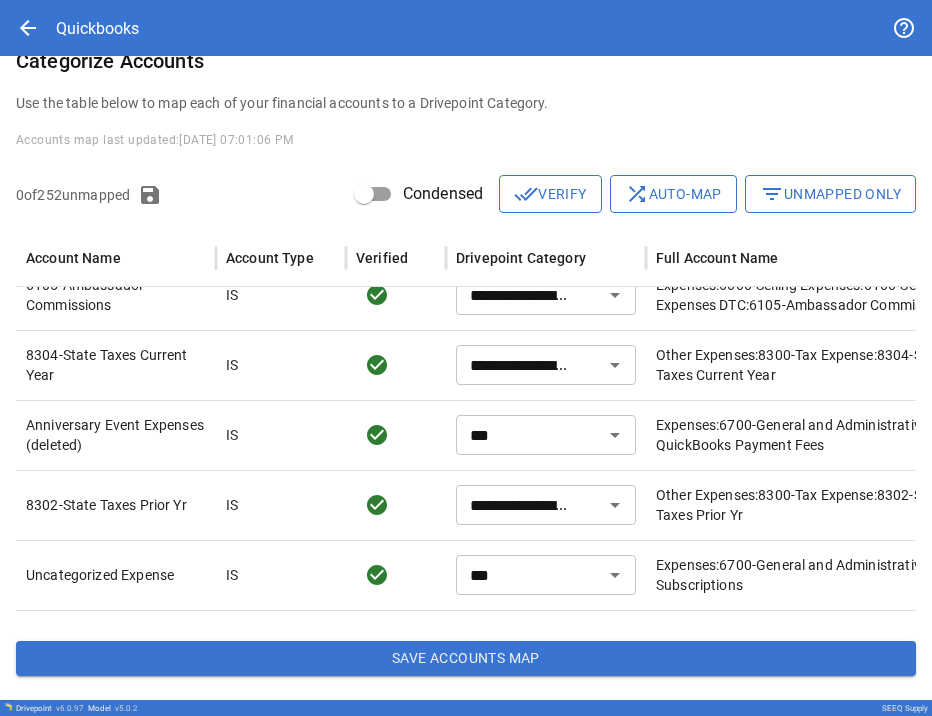 click on "Save Accounts Map" at bounding box center (466, 659) 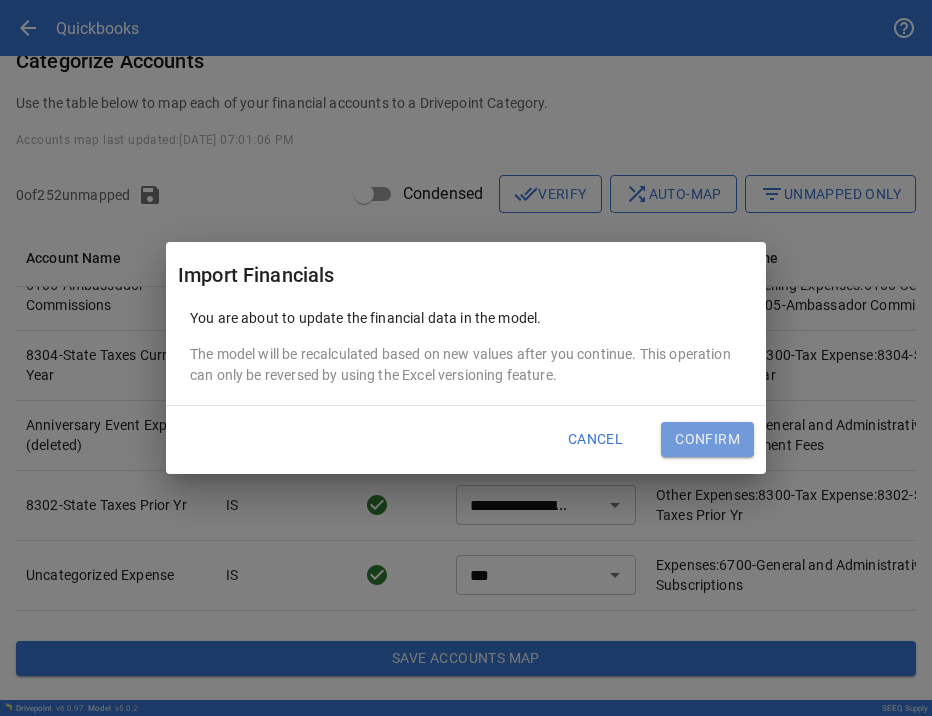 click on "Confirm" at bounding box center [707, 440] 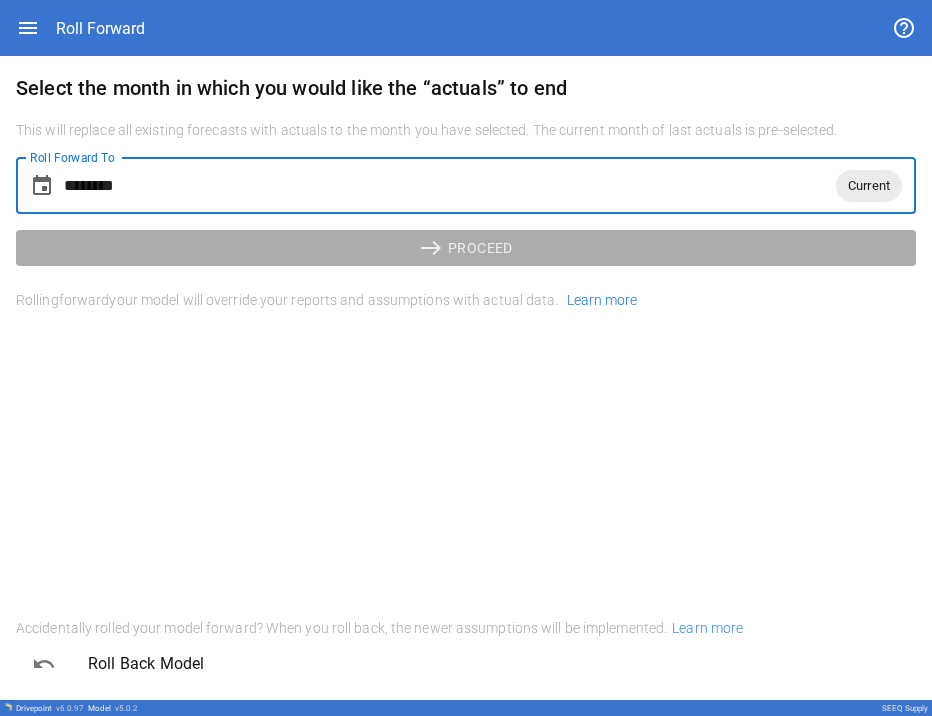 click on "********" at bounding box center [450, 186] 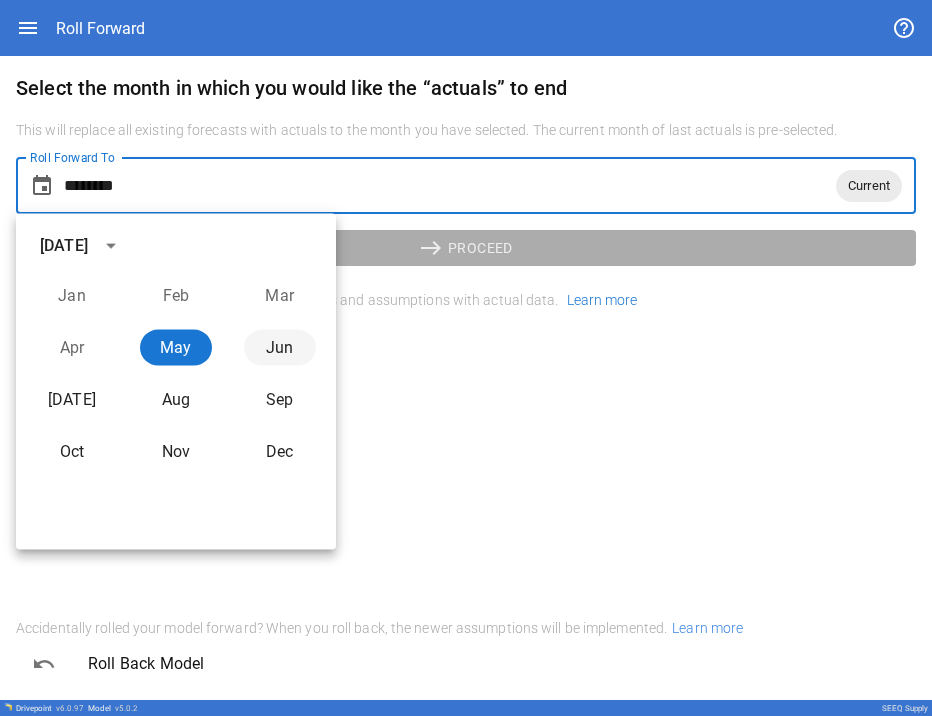 click on "Jun" at bounding box center (280, 348) 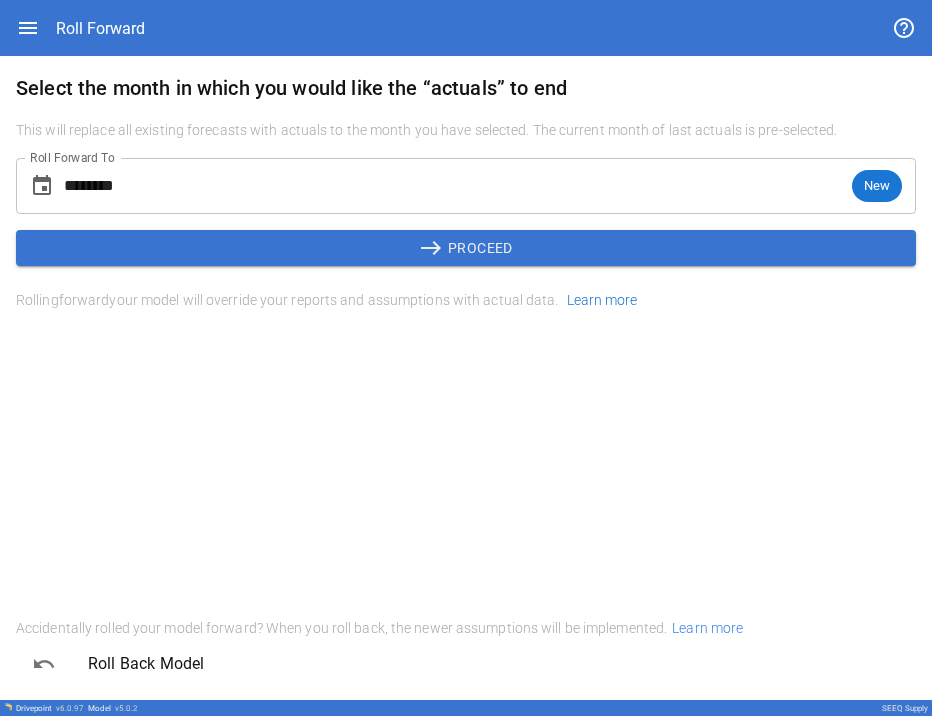 click on "east" at bounding box center (433, 248) 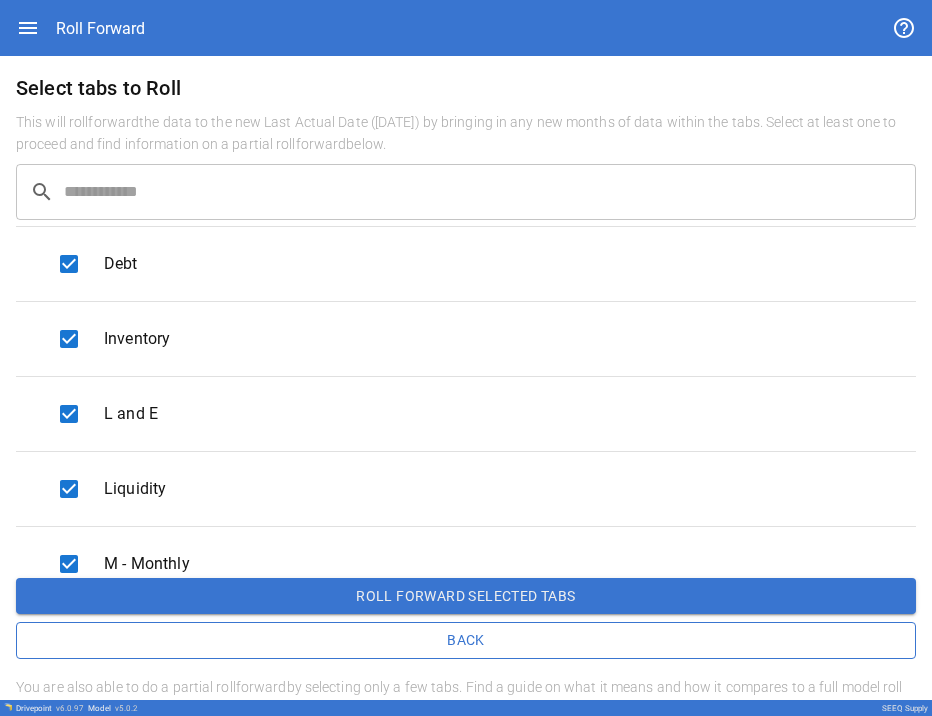 scroll, scrollTop: 1227, scrollLeft: 0, axis: vertical 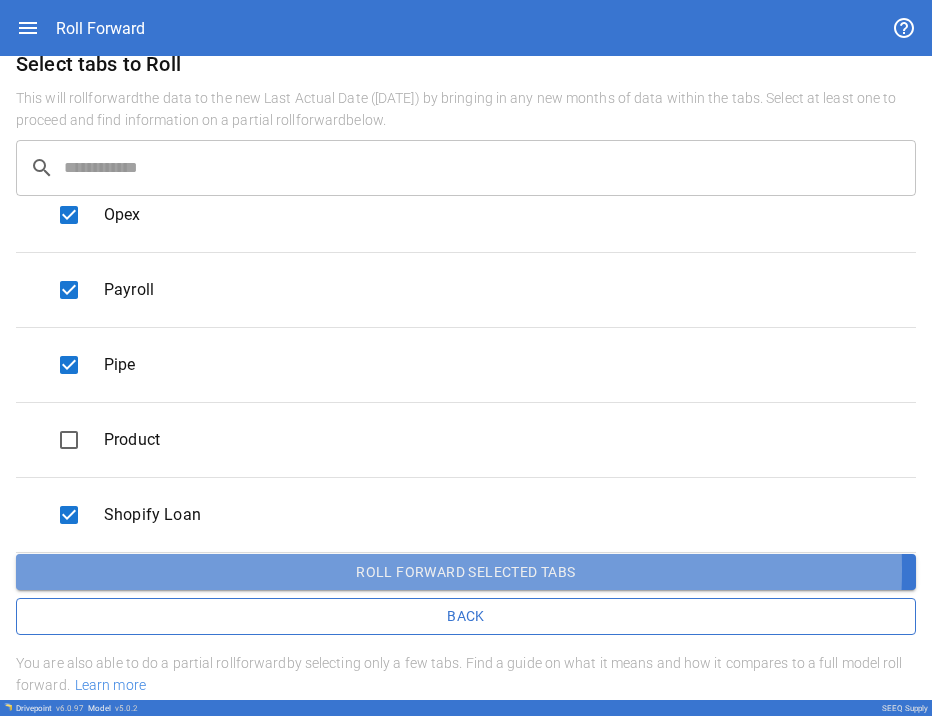 click on "Roll forward selected tabs" at bounding box center (466, 572) 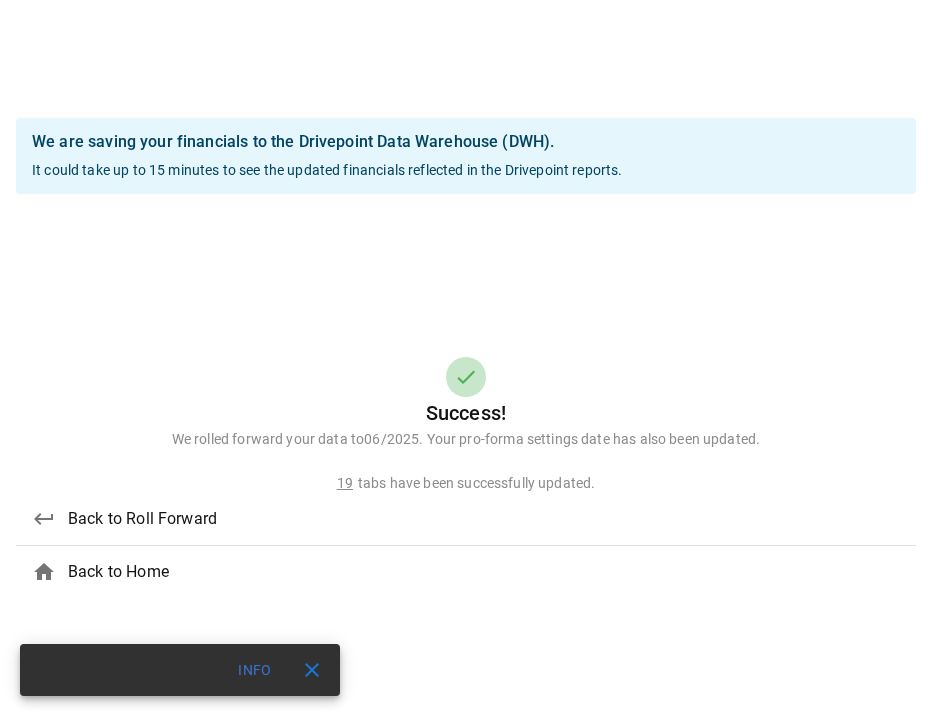 scroll, scrollTop: 0, scrollLeft: 0, axis: both 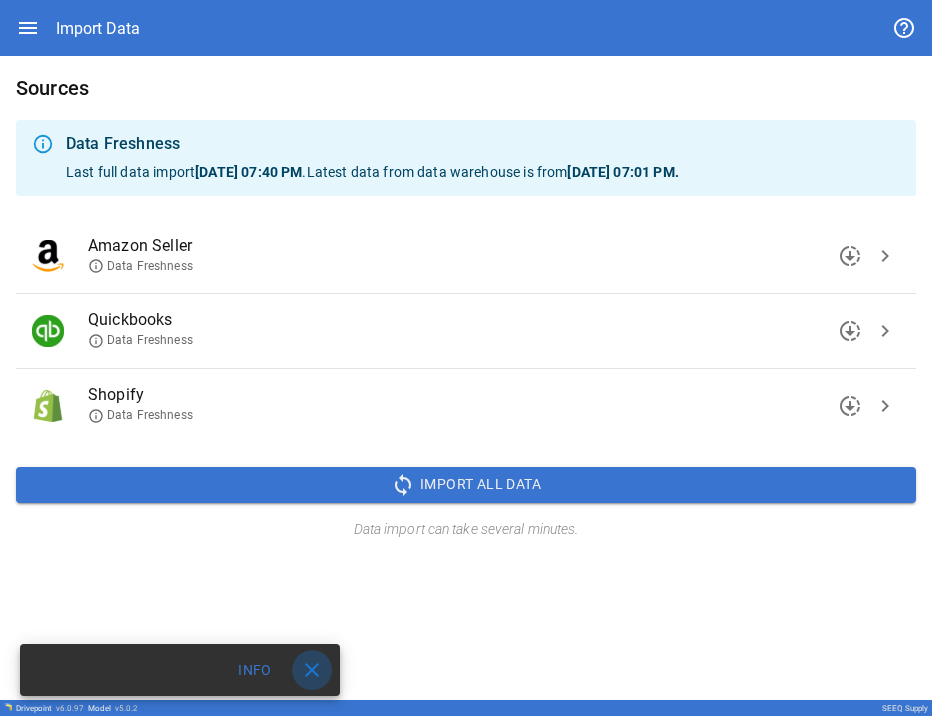 drag, startPoint x: 295, startPoint y: 664, endPoint x: 326, endPoint y: 668, distance: 31.257 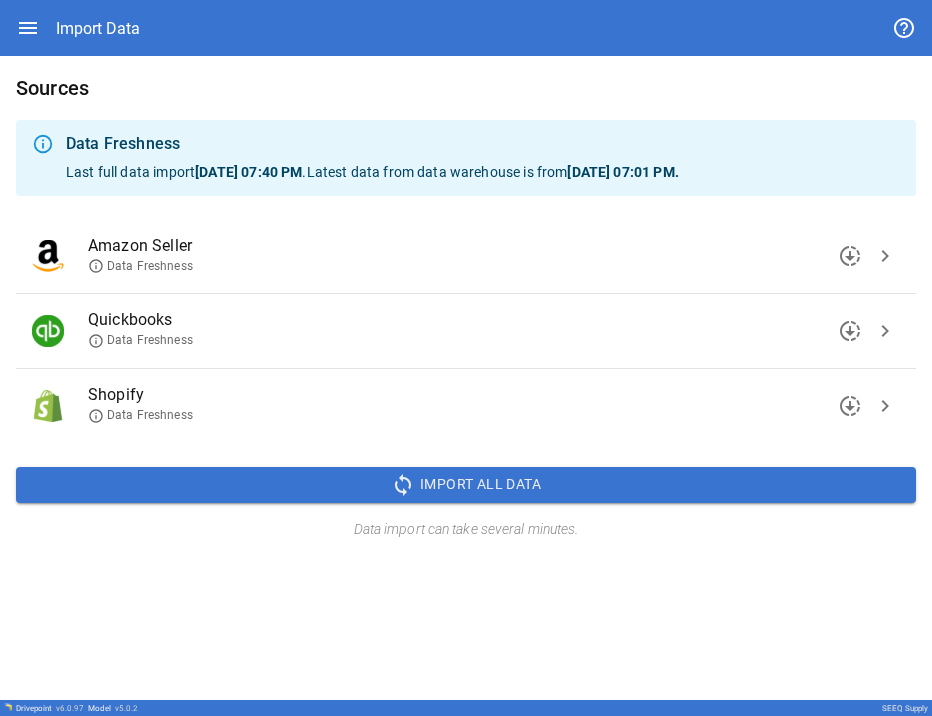 click on "chevron_right" at bounding box center (885, 331) 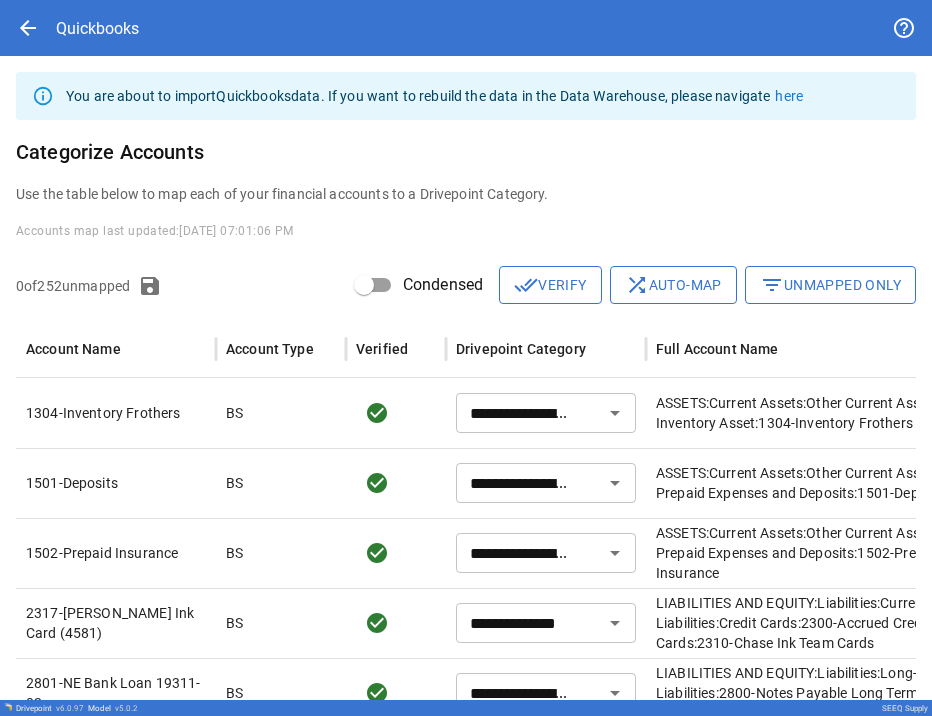 scroll, scrollTop: 175, scrollLeft: 0, axis: vertical 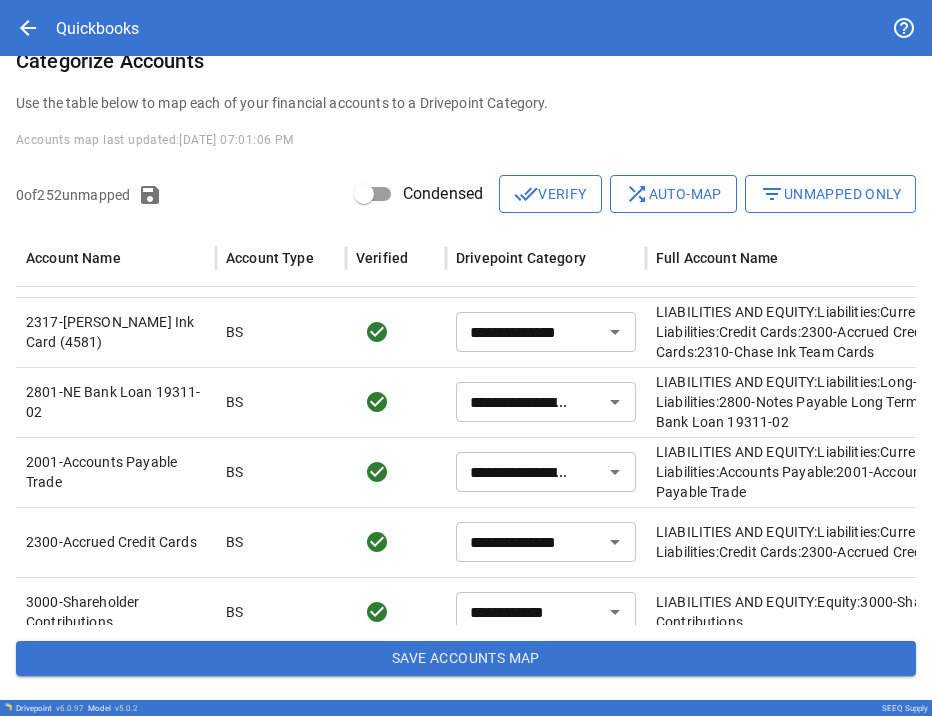 click on "Save Accounts Map" at bounding box center (466, 659) 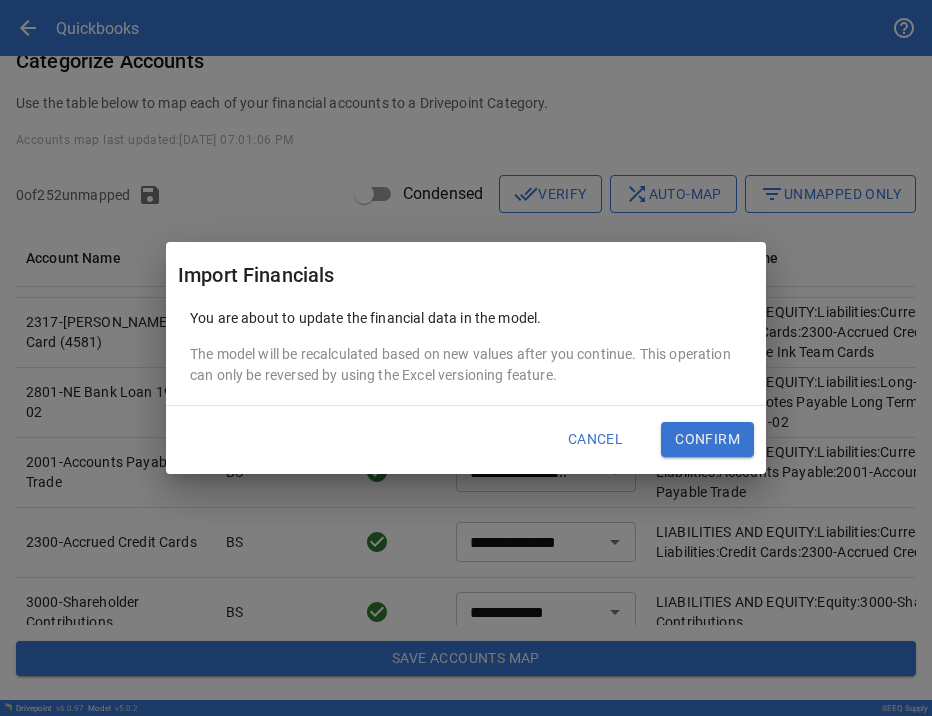 drag, startPoint x: 716, startPoint y: 432, endPoint x: -752, endPoint y: -47, distance: 1544.1713 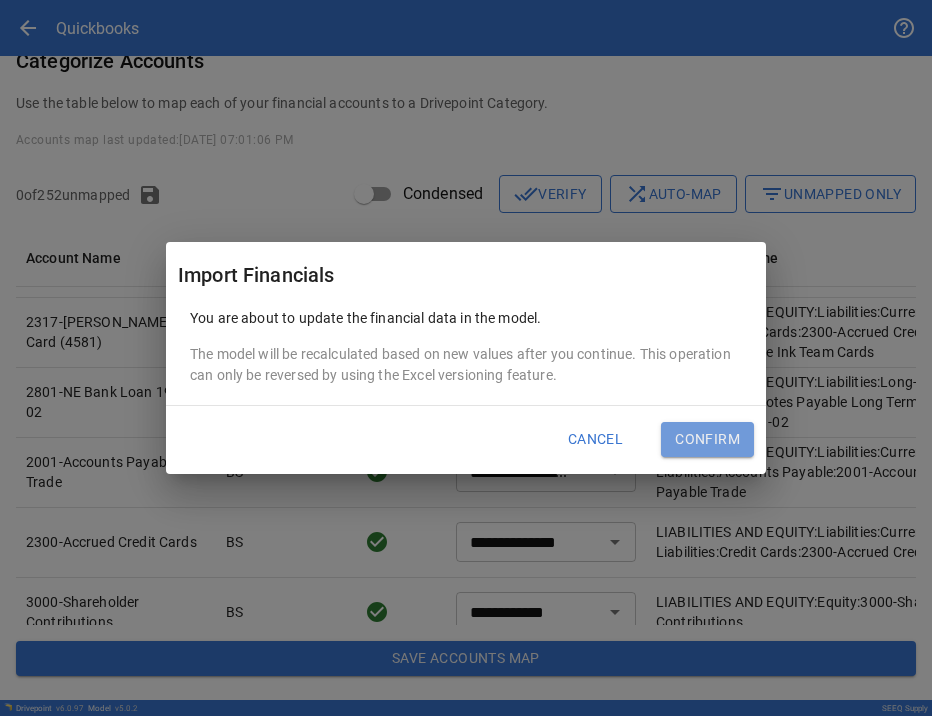 click on "Confirm" at bounding box center (707, 440) 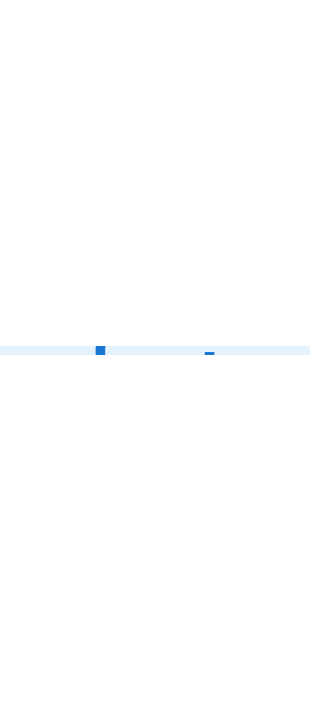 scroll, scrollTop: 0, scrollLeft: 0, axis: both 